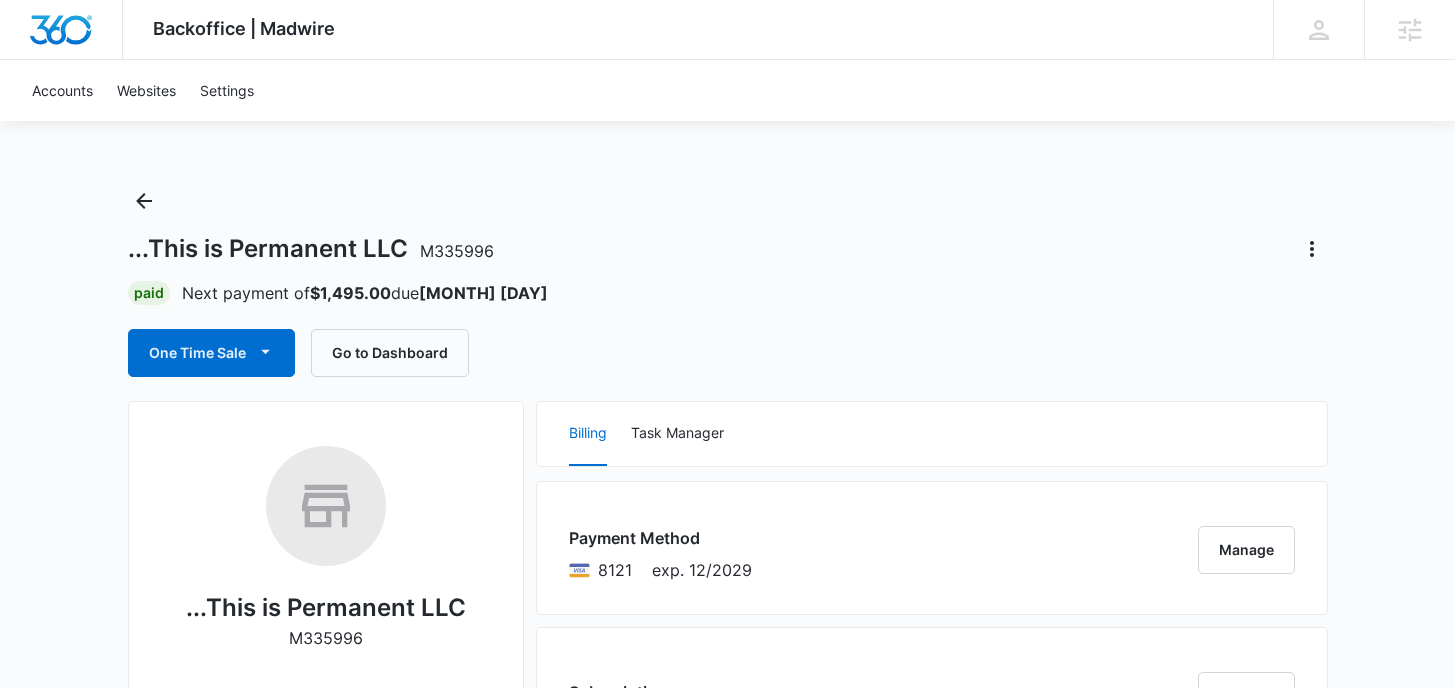 scroll, scrollTop: 1546, scrollLeft: 0, axis: vertical 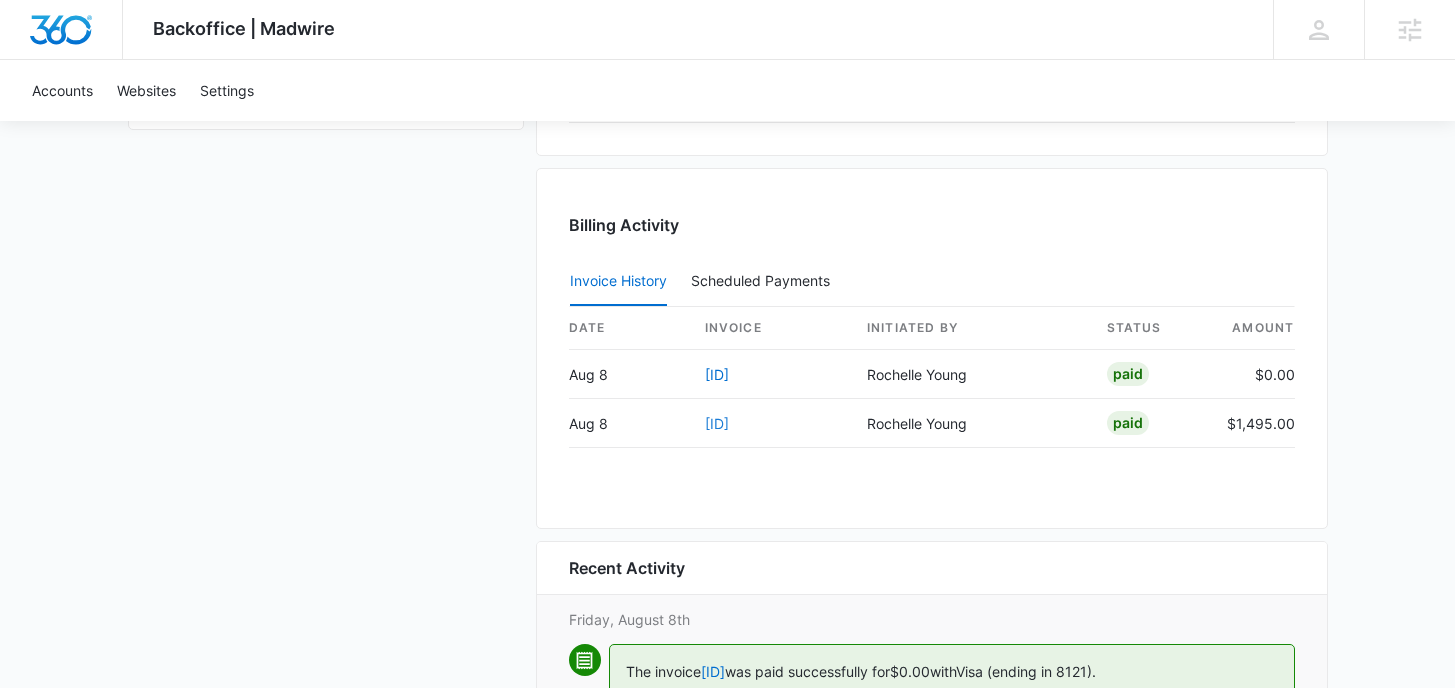 click on "JKMMYBOR-0001" at bounding box center (717, 423) 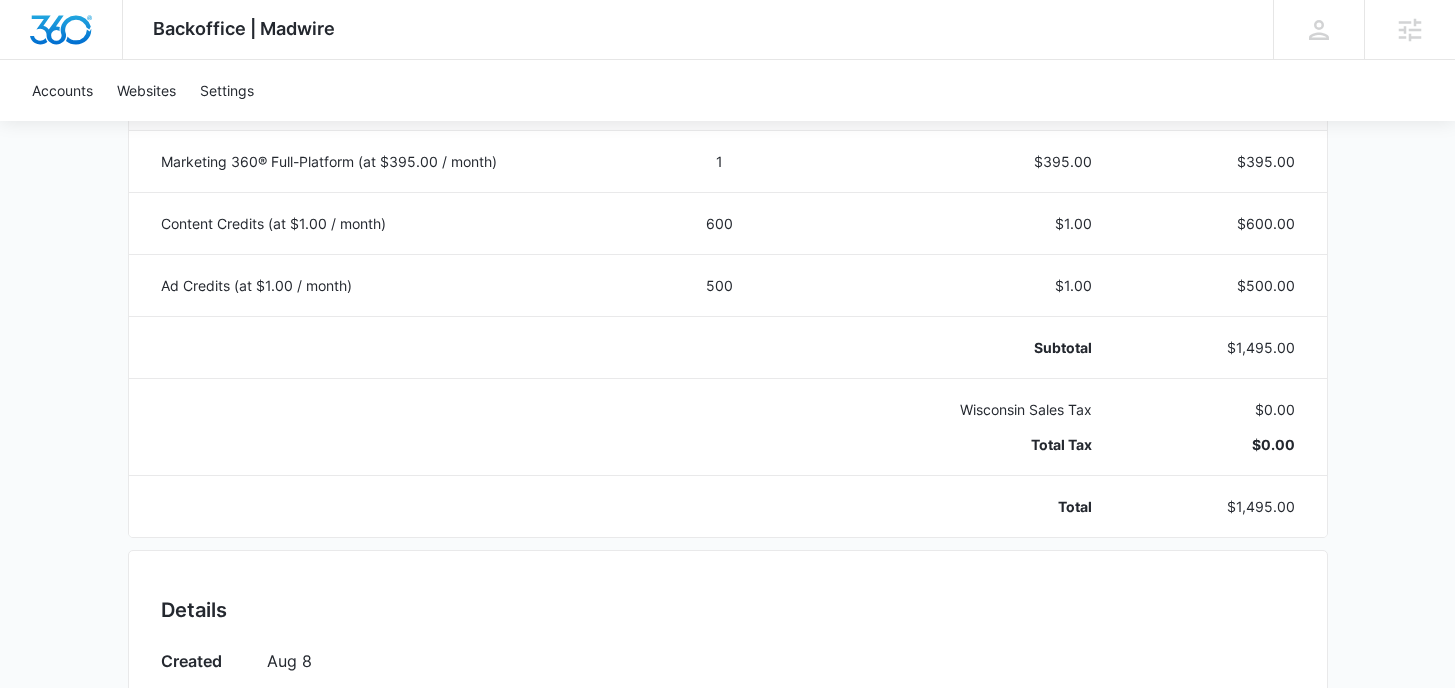 scroll, scrollTop: 0, scrollLeft: 0, axis: both 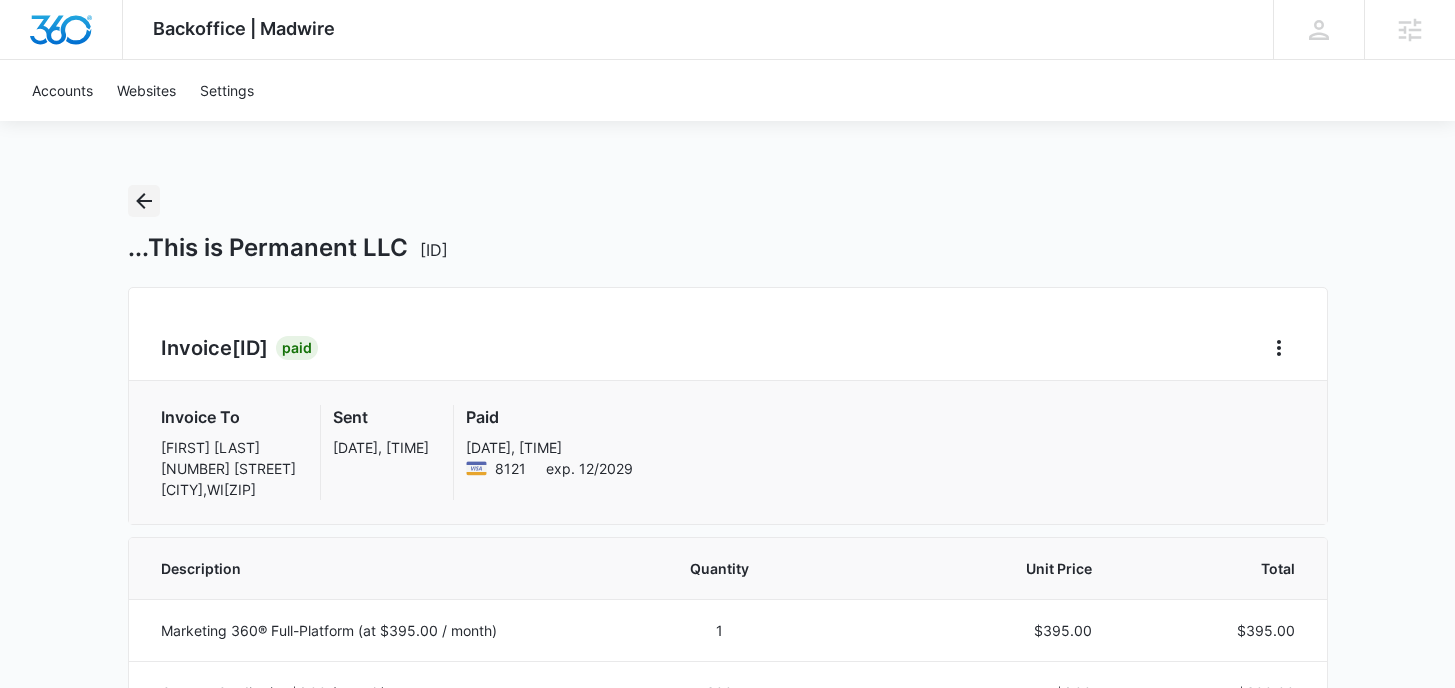 click 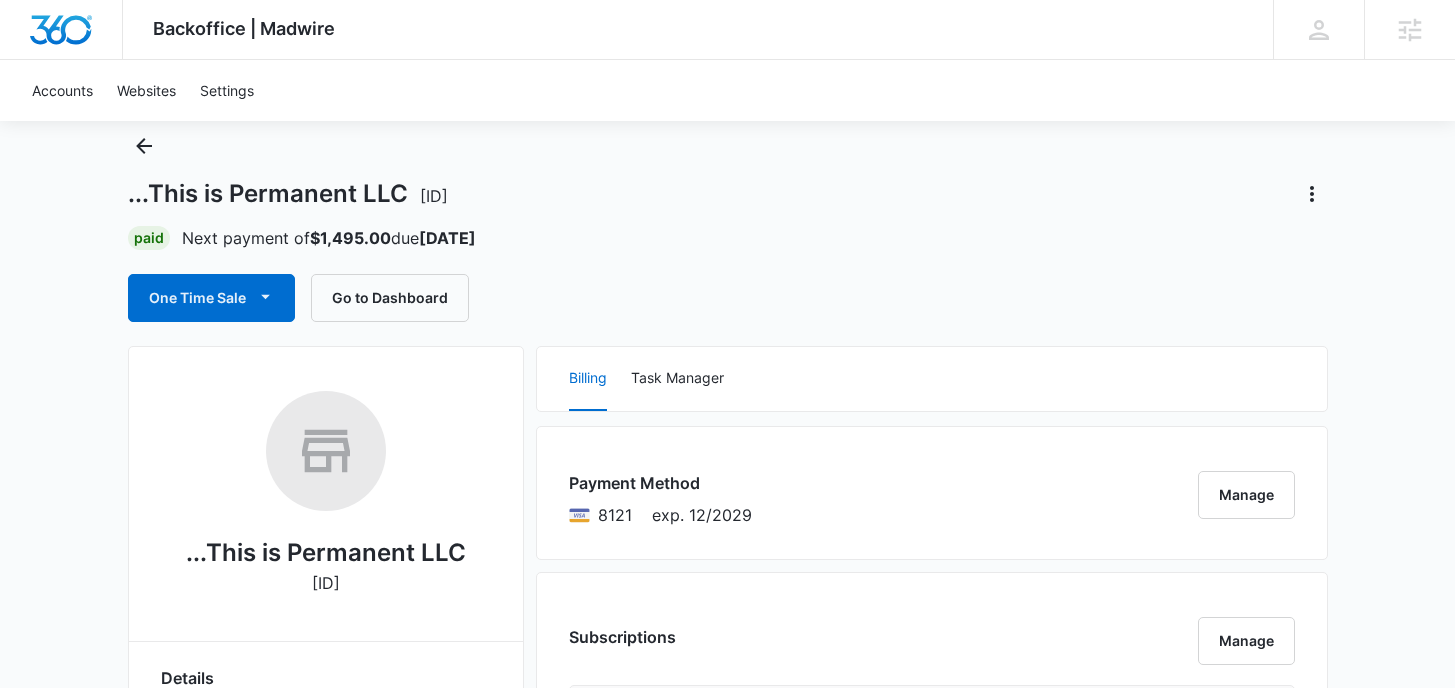 scroll, scrollTop: 0, scrollLeft: 0, axis: both 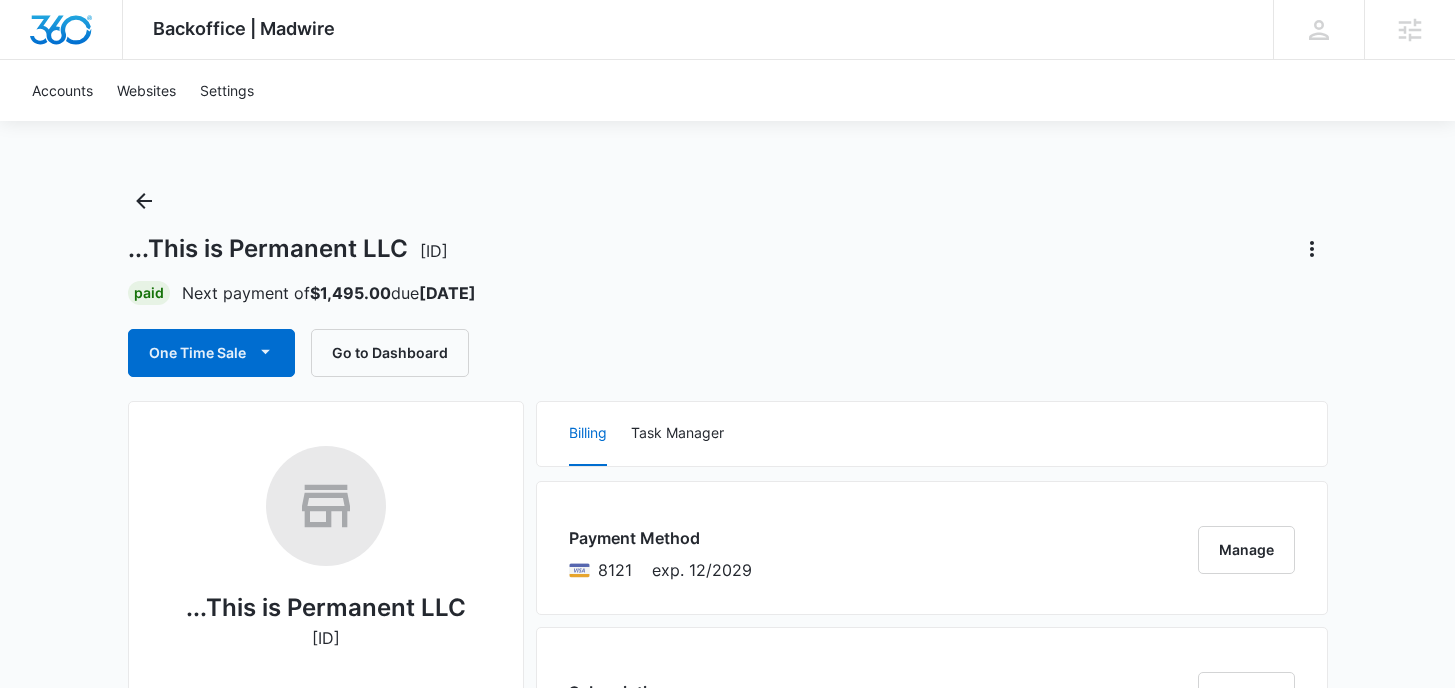 click on "...This is Permanent LLC M335996 Paid Next payment of  $1,495.00  due  Sep 8 One Time Sale Go to Dashboard" at bounding box center [728, 281] 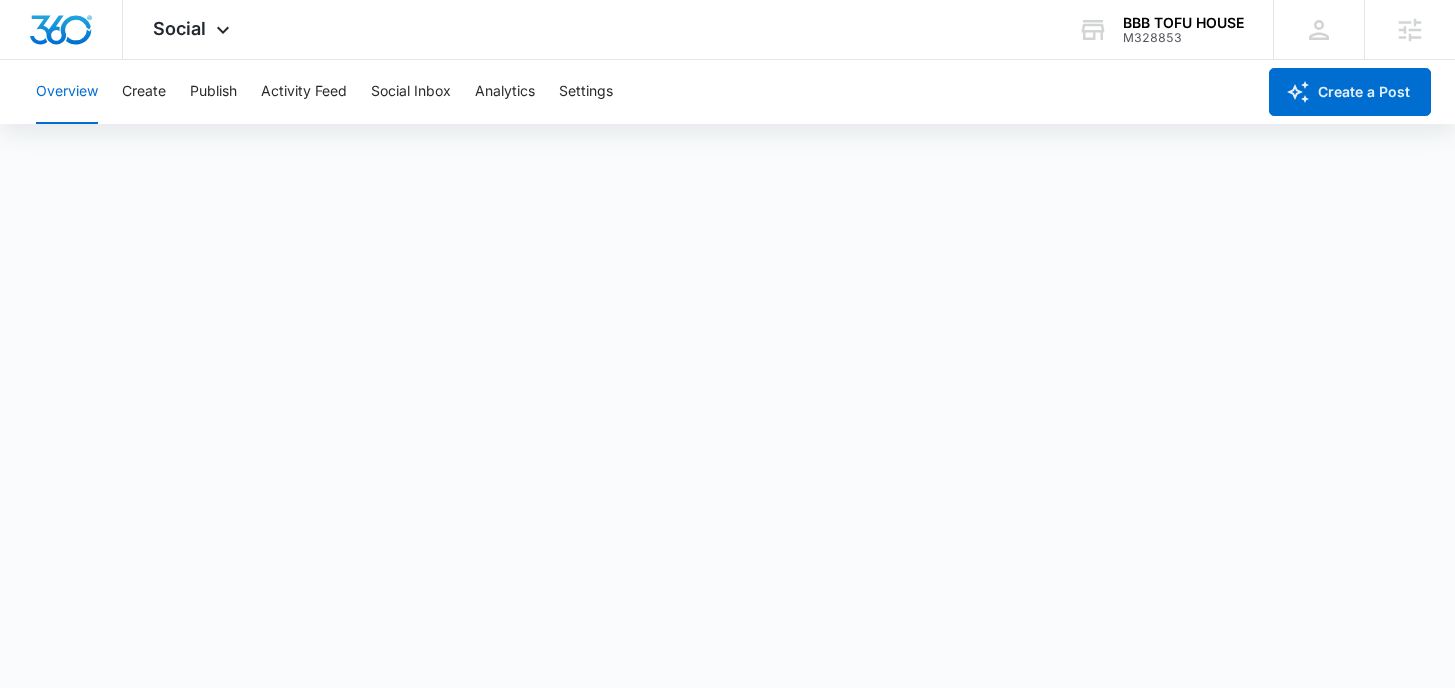 scroll, scrollTop: 5, scrollLeft: 0, axis: vertical 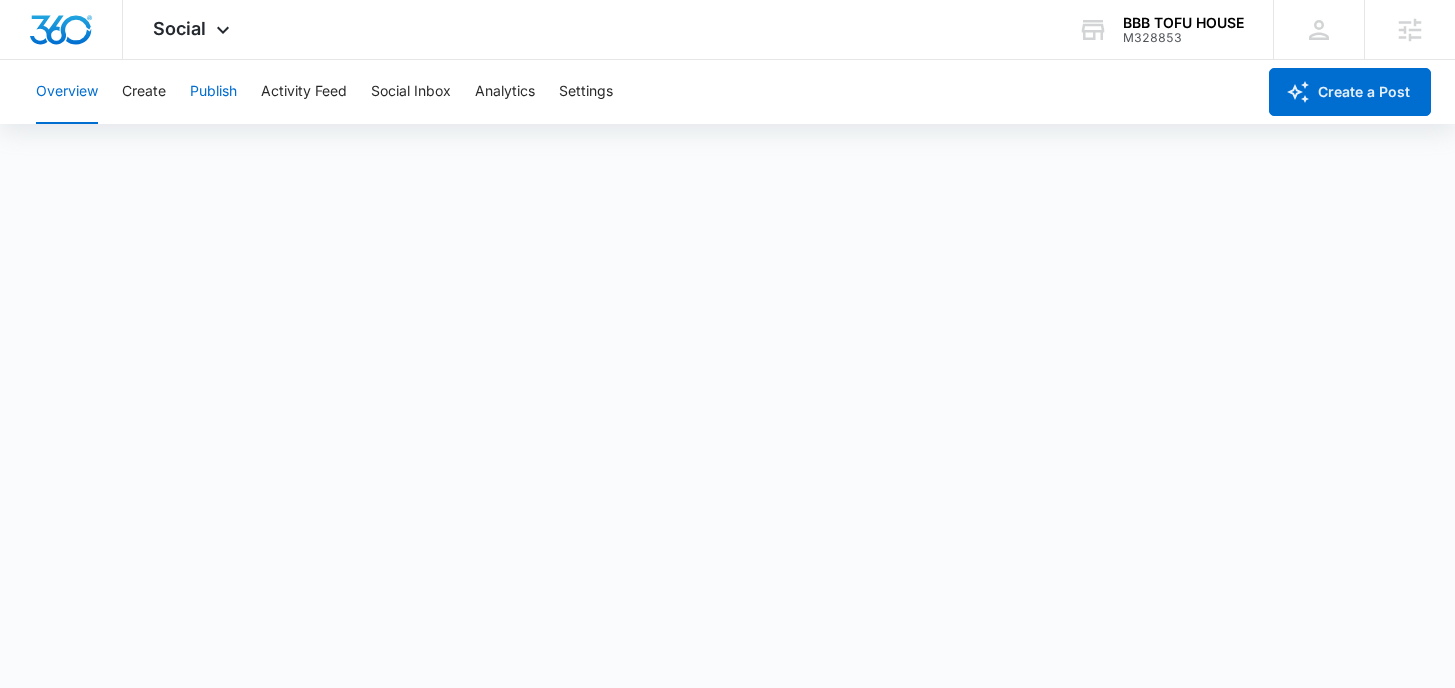 click on "Publish" at bounding box center [213, 92] 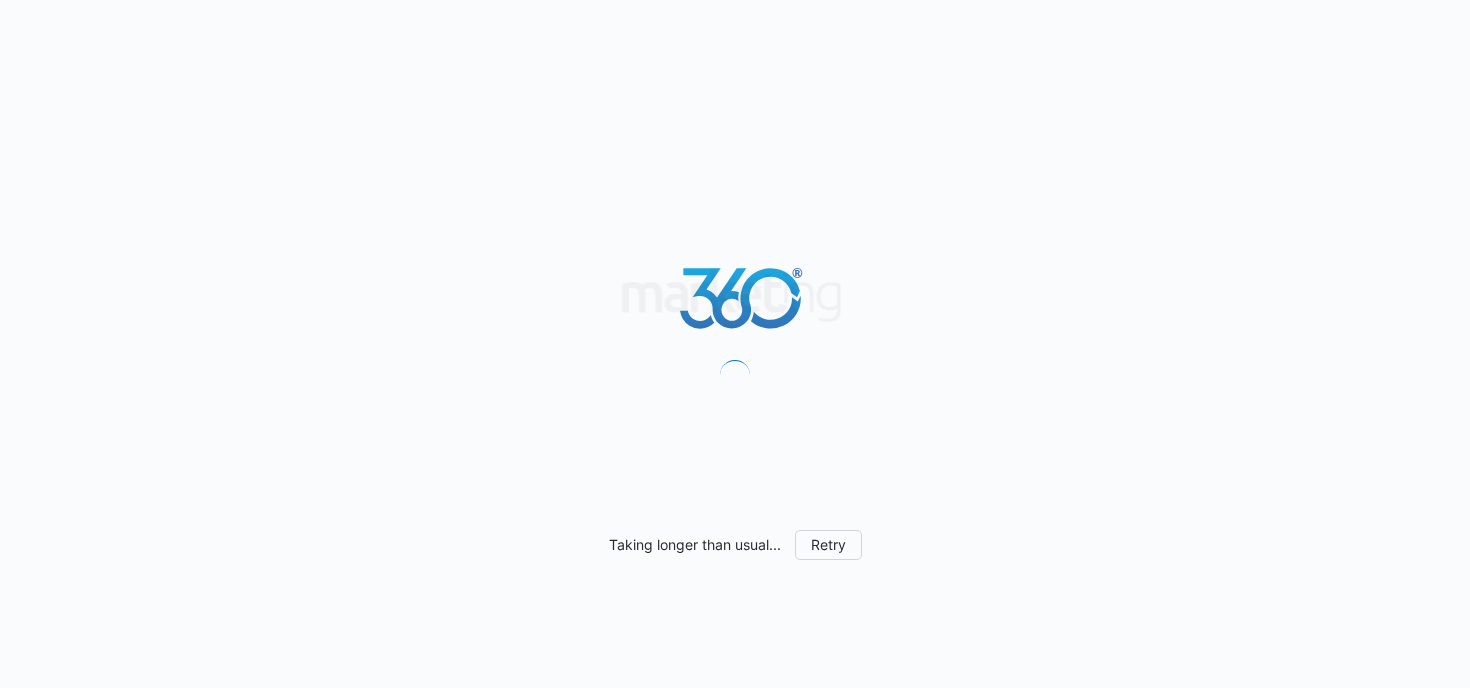 scroll, scrollTop: 0, scrollLeft: 0, axis: both 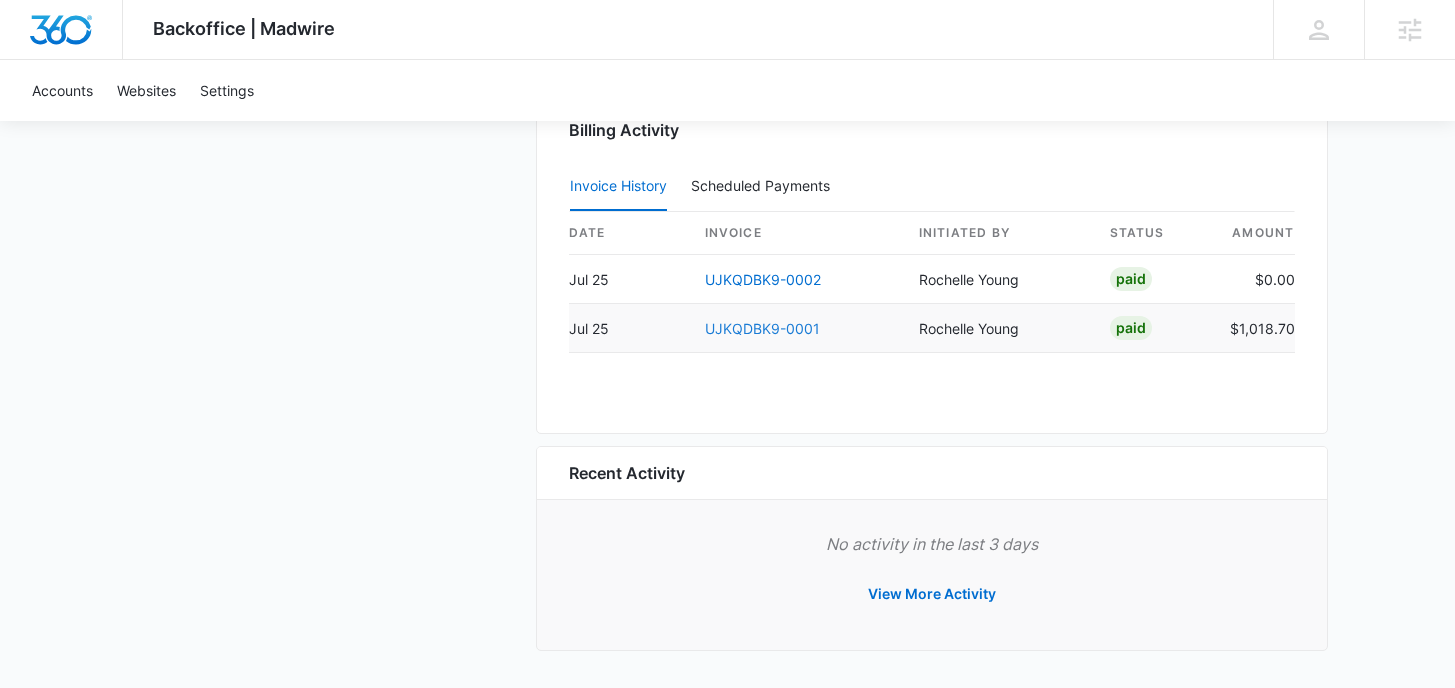click on "UJKQDBK9-0001" at bounding box center [762, 328] 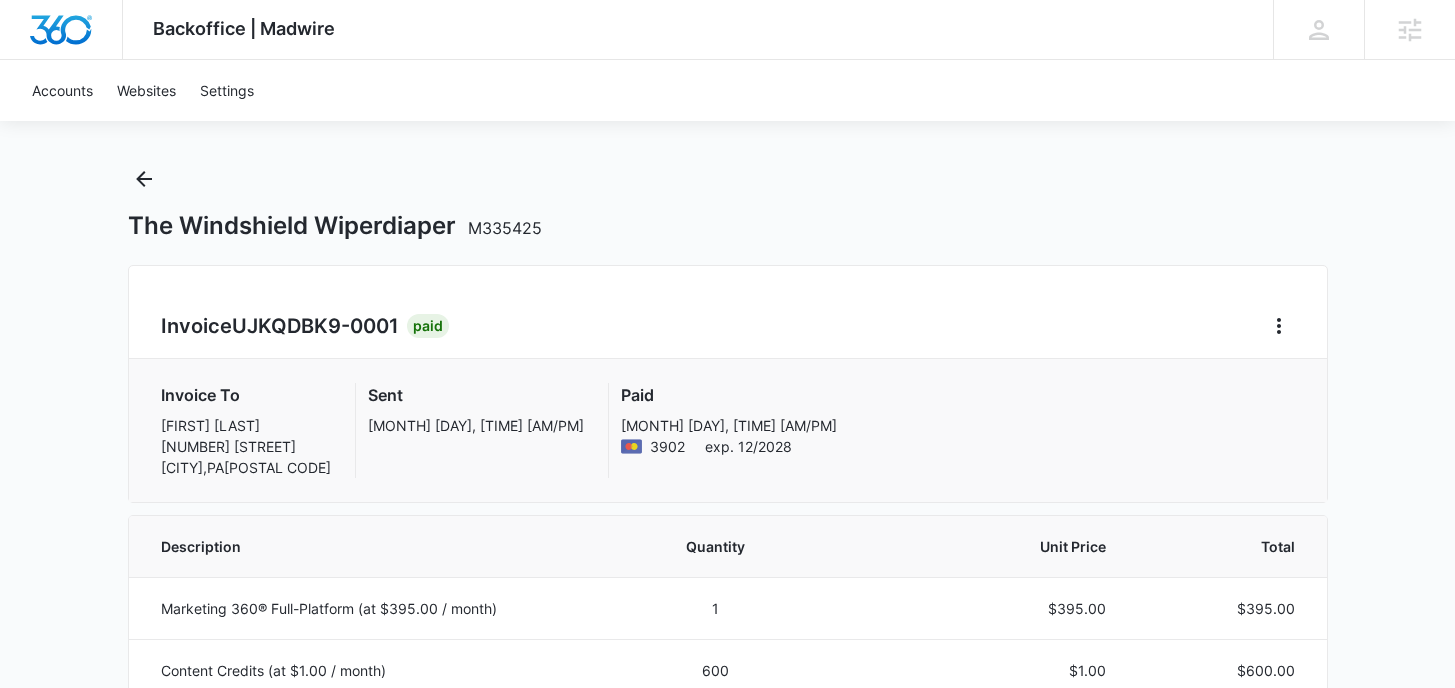 scroll, scrollTop: 0, scrollLeft: 0, axis: both 